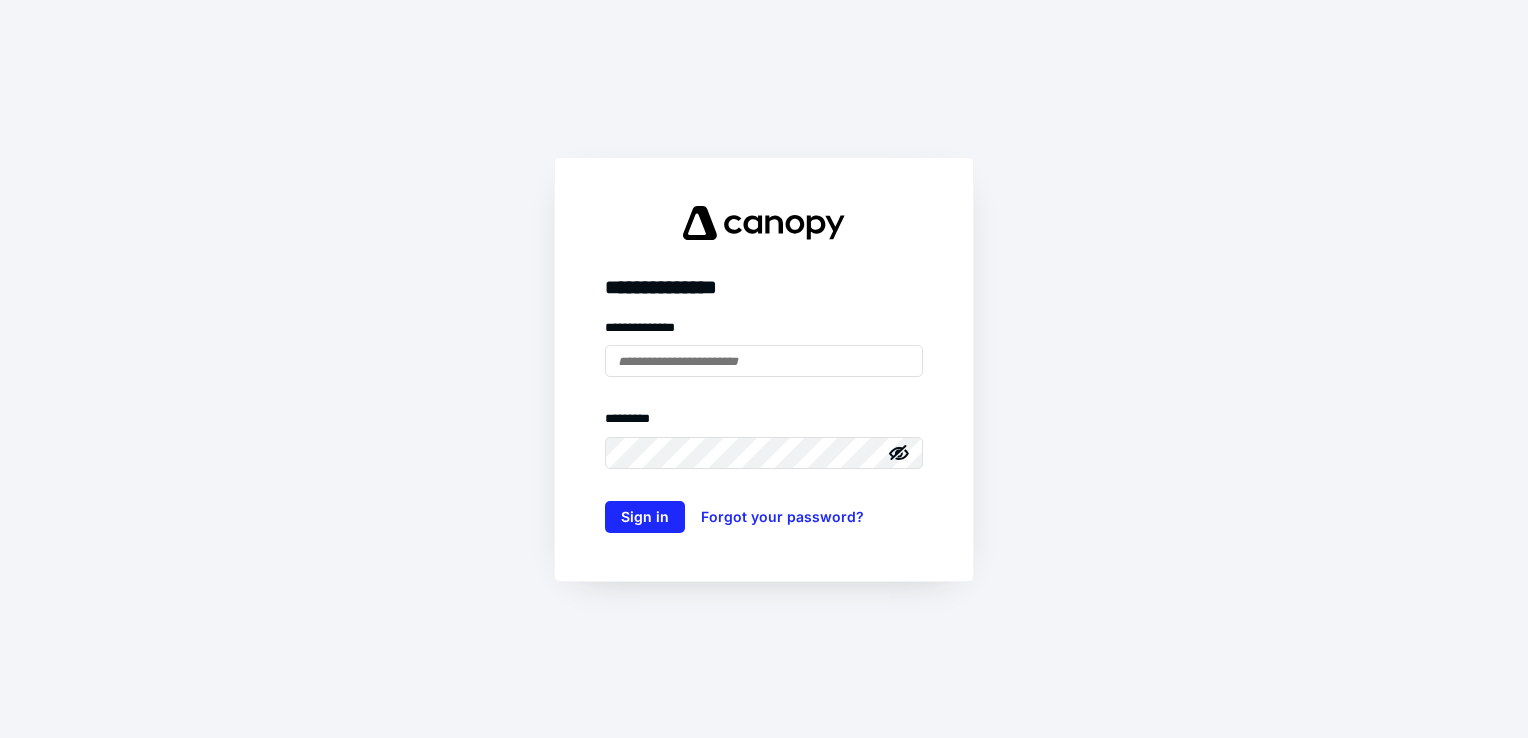 scroll, scrollTop: 0, scrollLeft: 0, axis: both 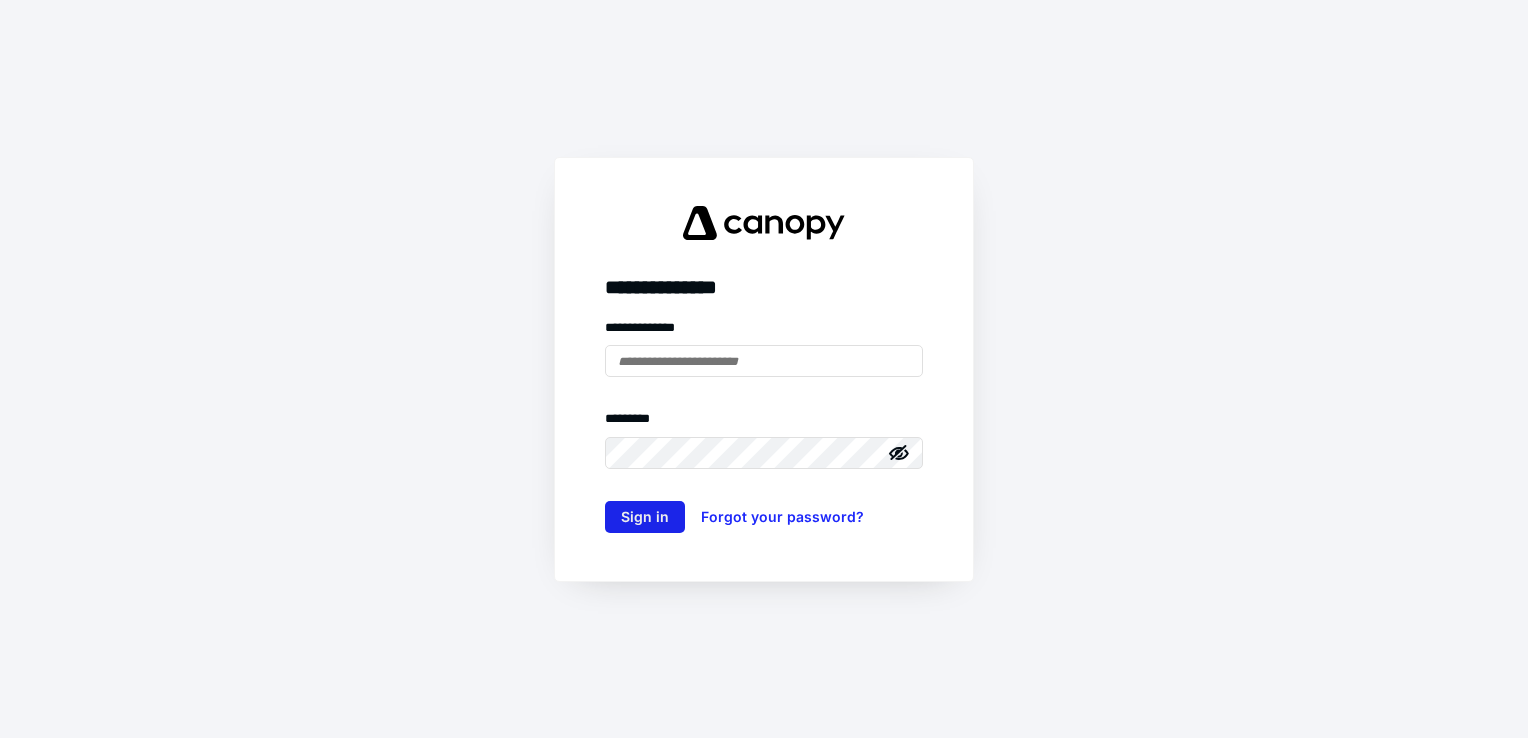 type on "**********" 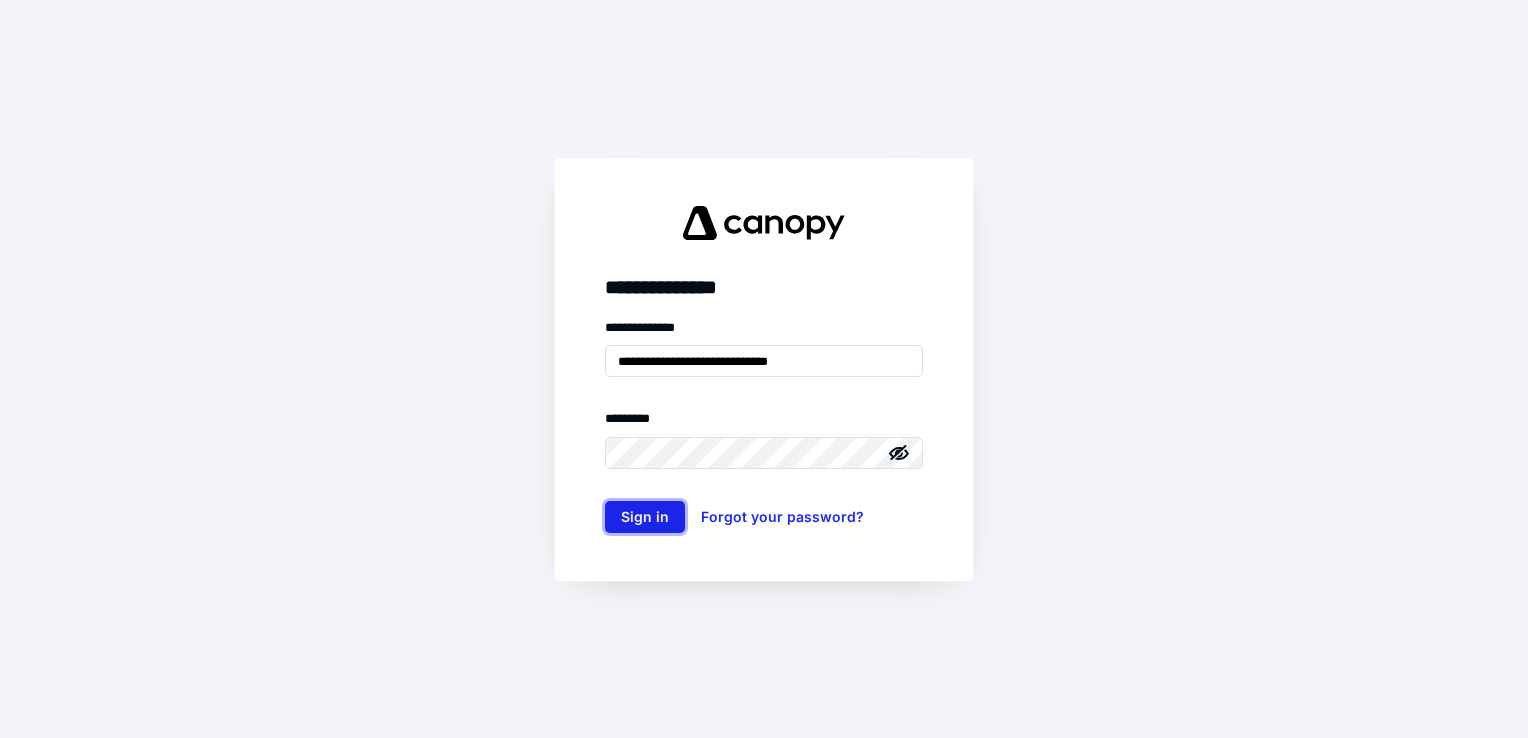 click on "Sign in" at bounding box center (645, 517) 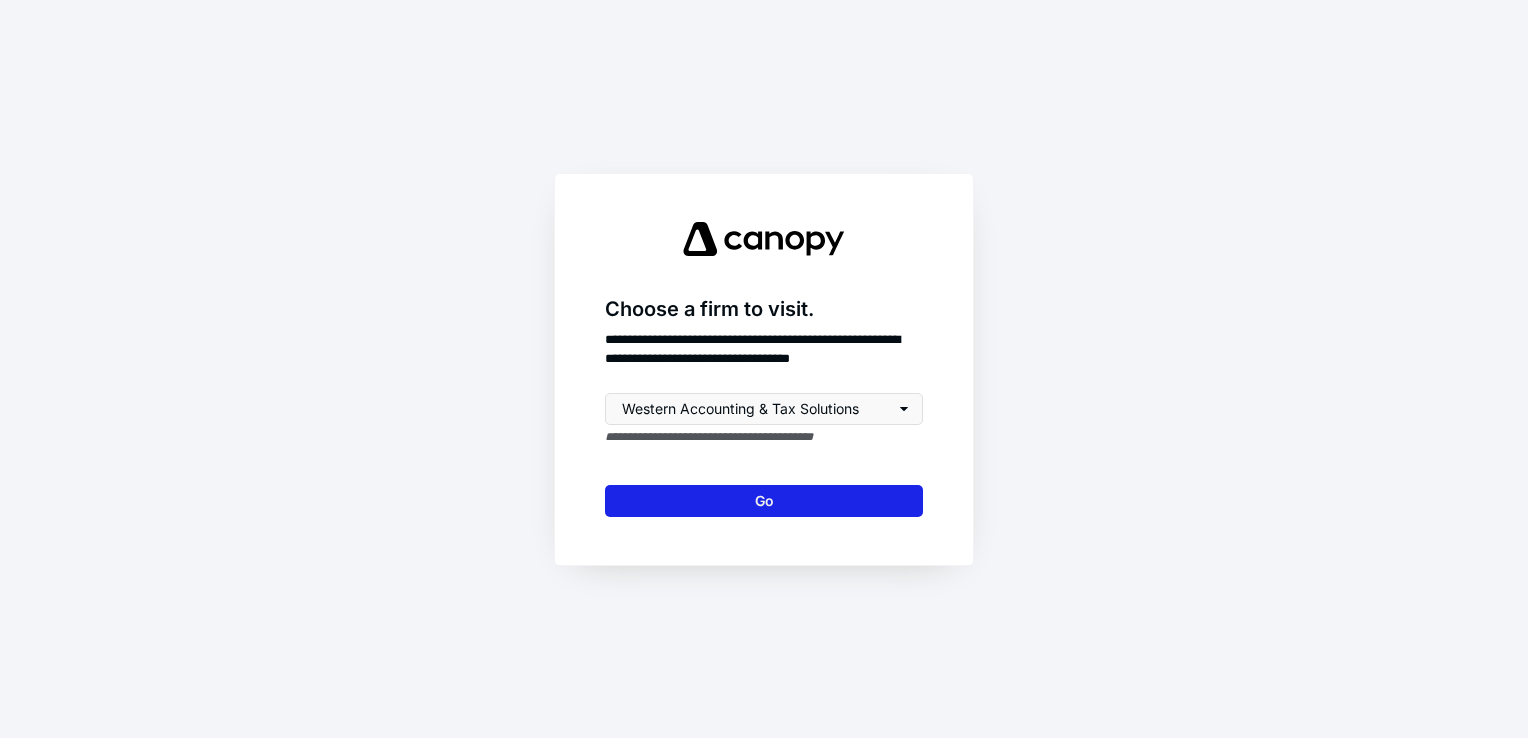 click on "Go" at bounding box center [764, 501] 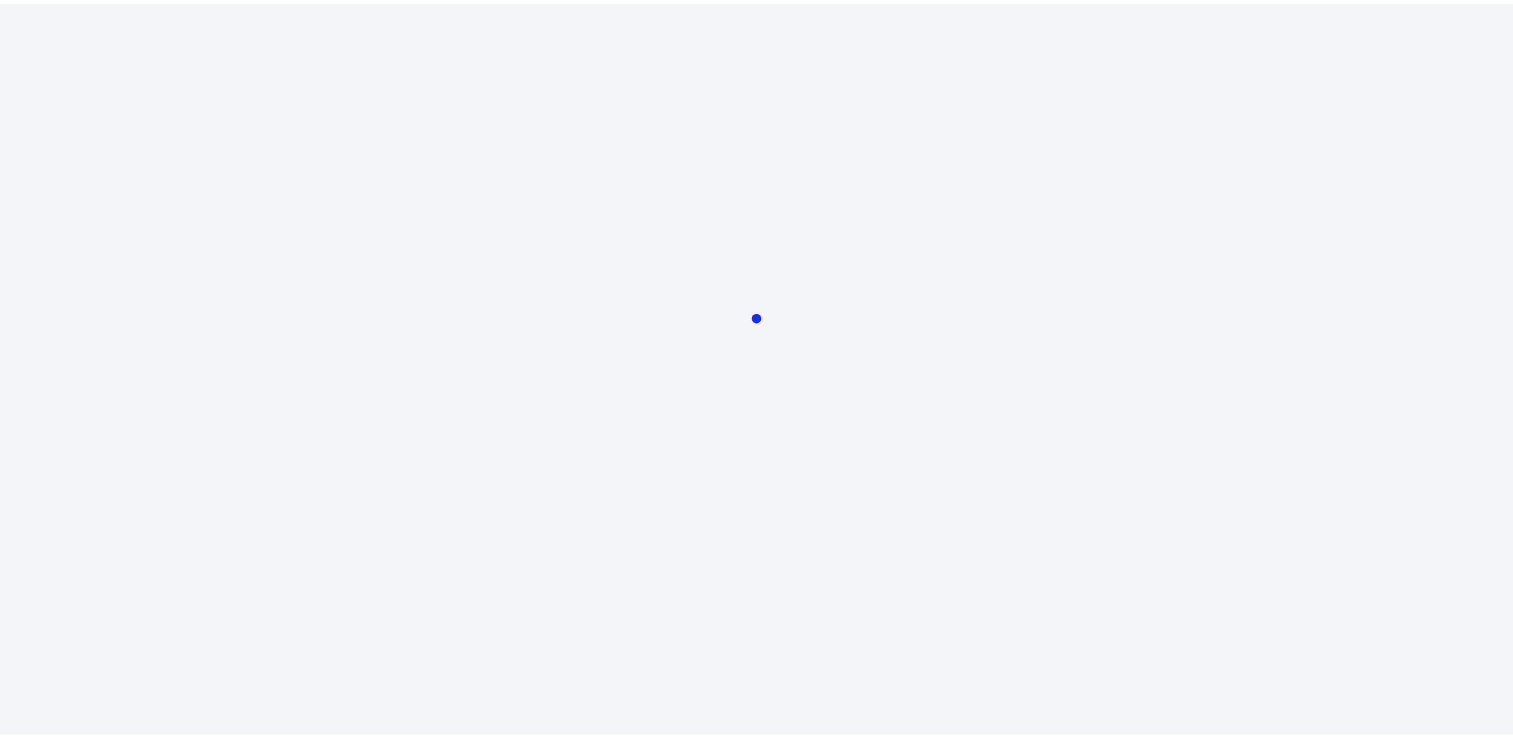 scroll, scrollTop: 0, scrollLeft: 0, axis: both 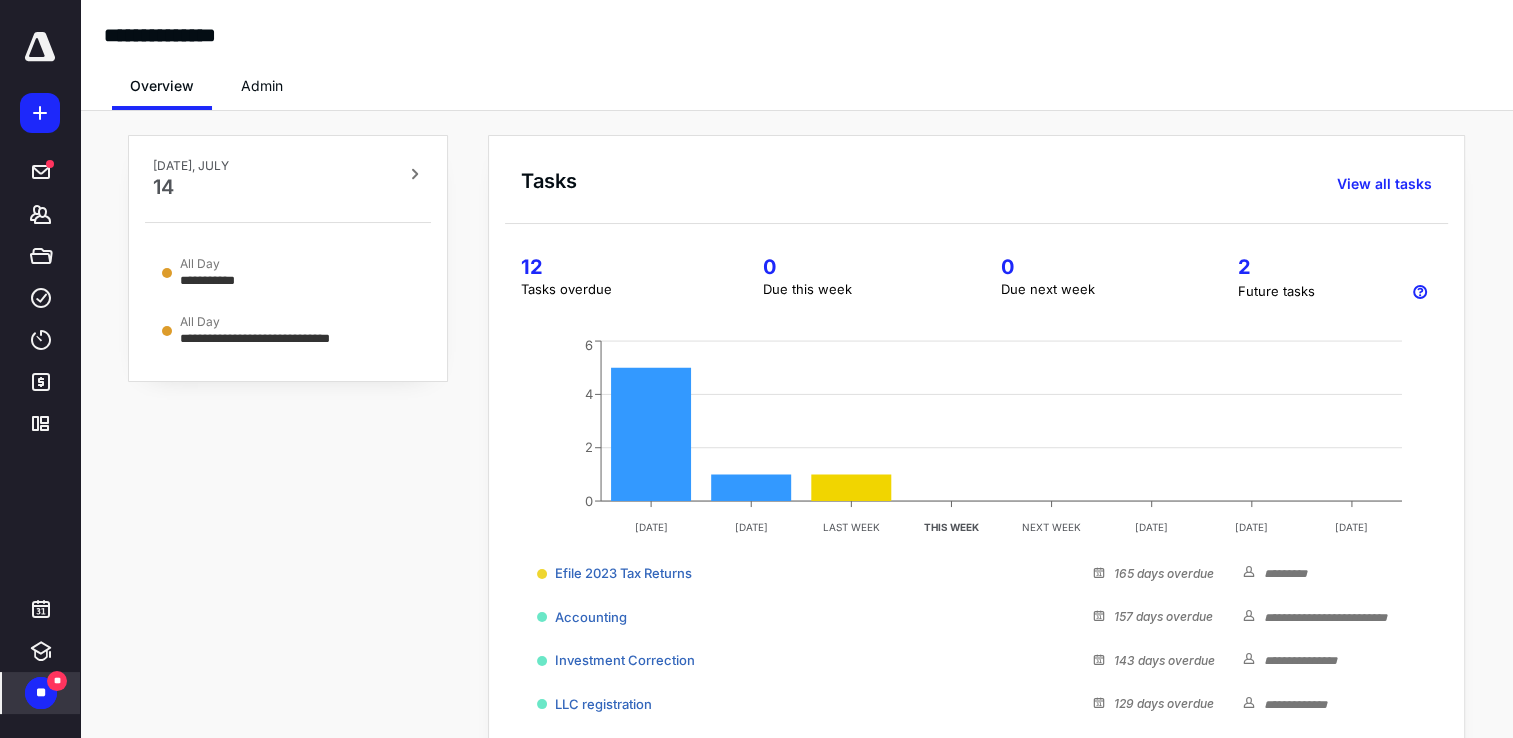 click on "**" at bounding box center (57, 681) 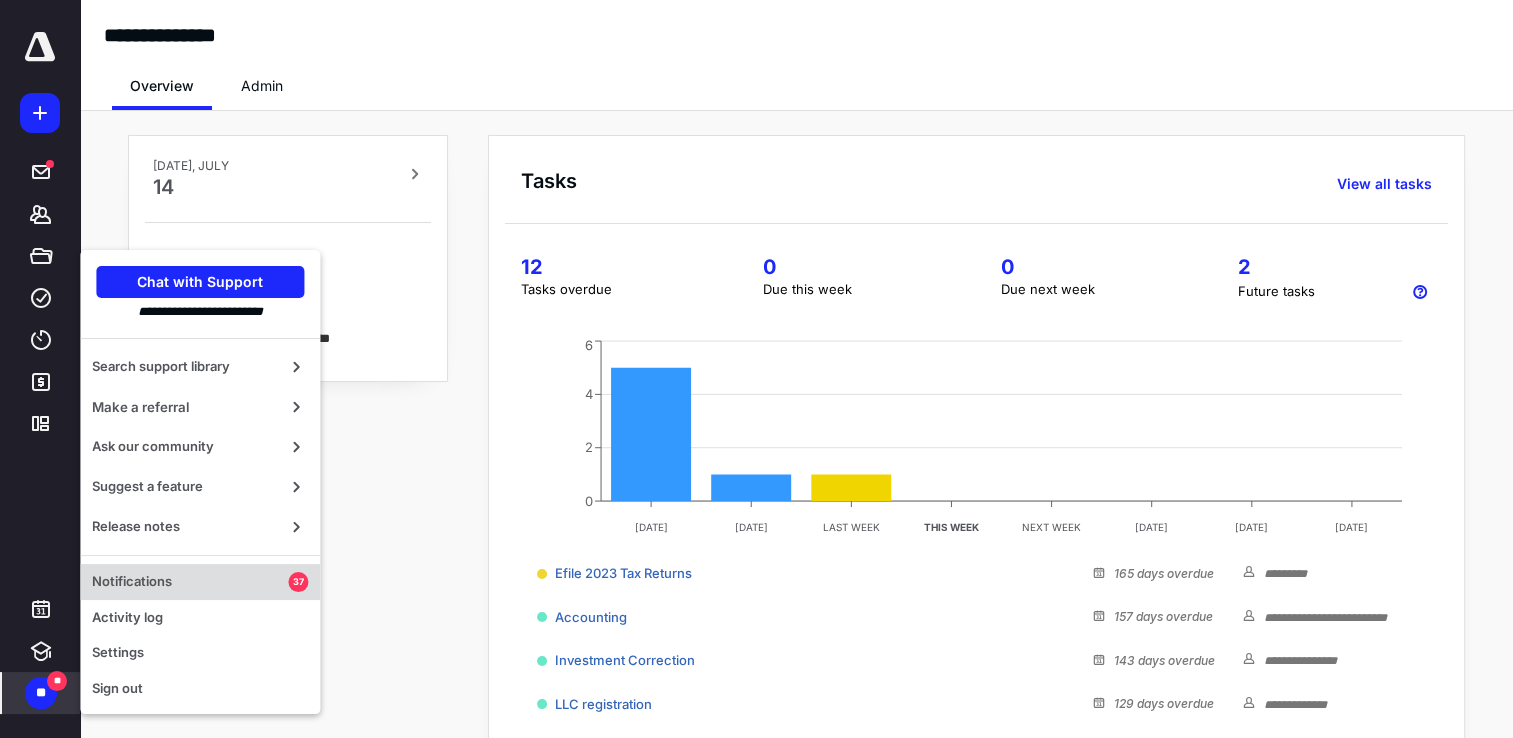 click on "Notifications" at bounding box center (190, 582) 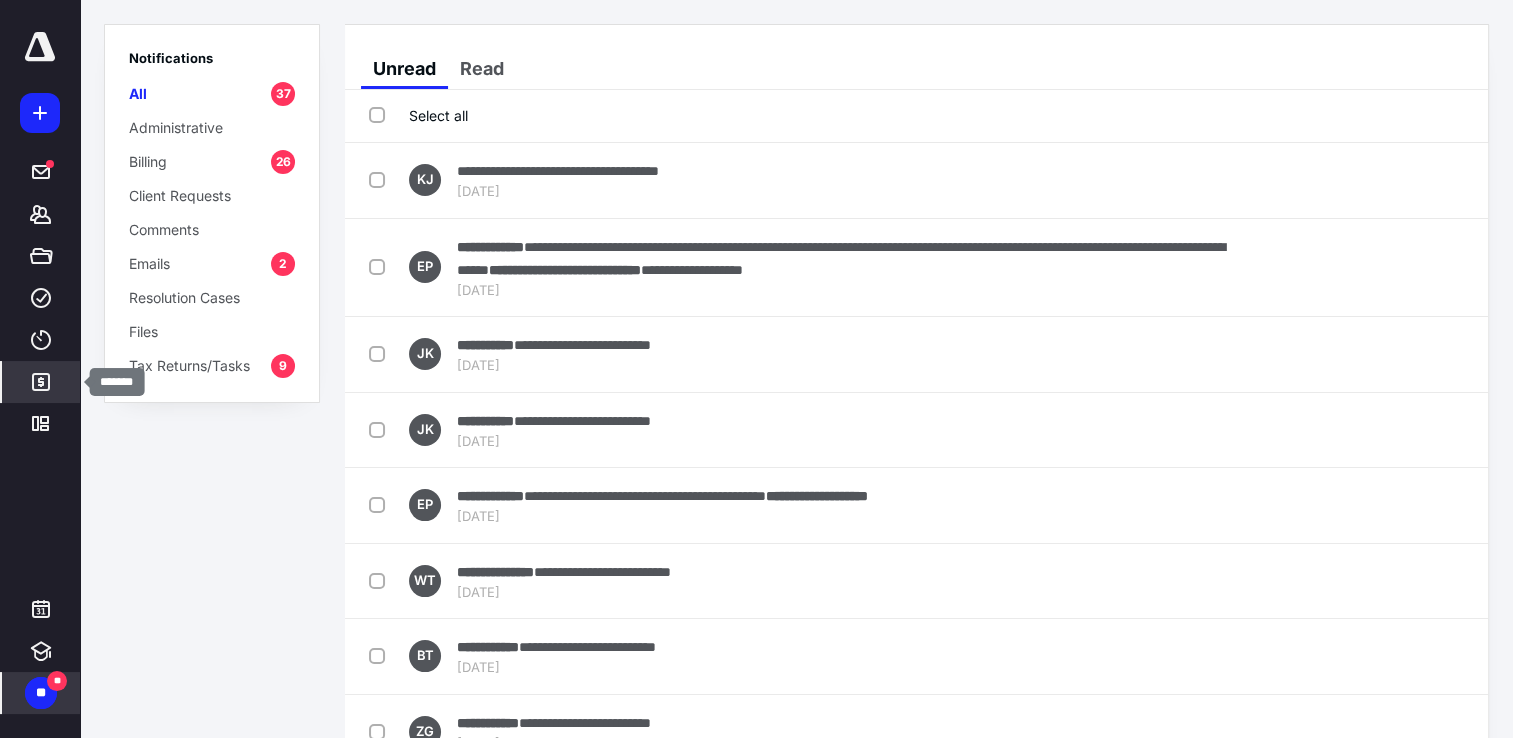 click 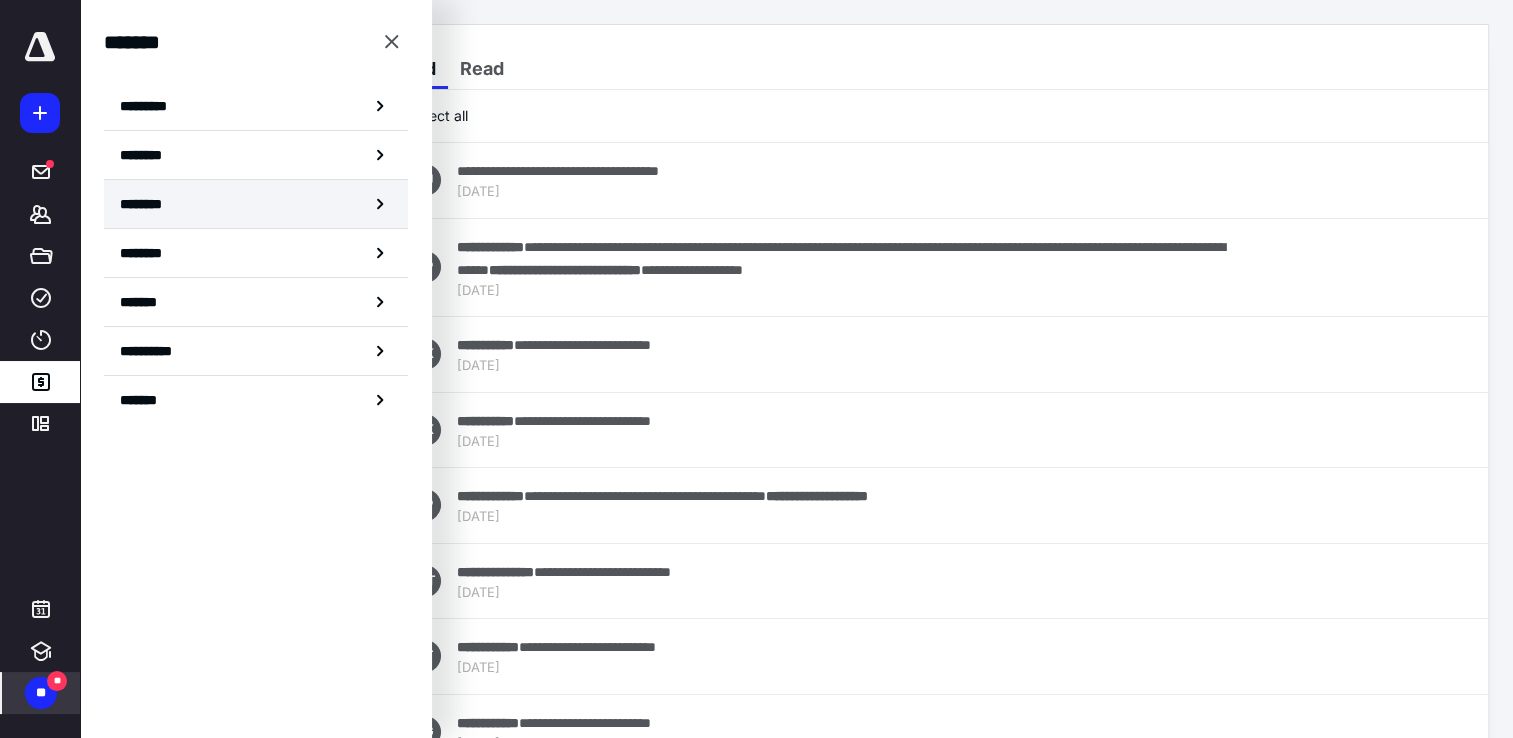 click on "********" at bounding box center [153, 204] 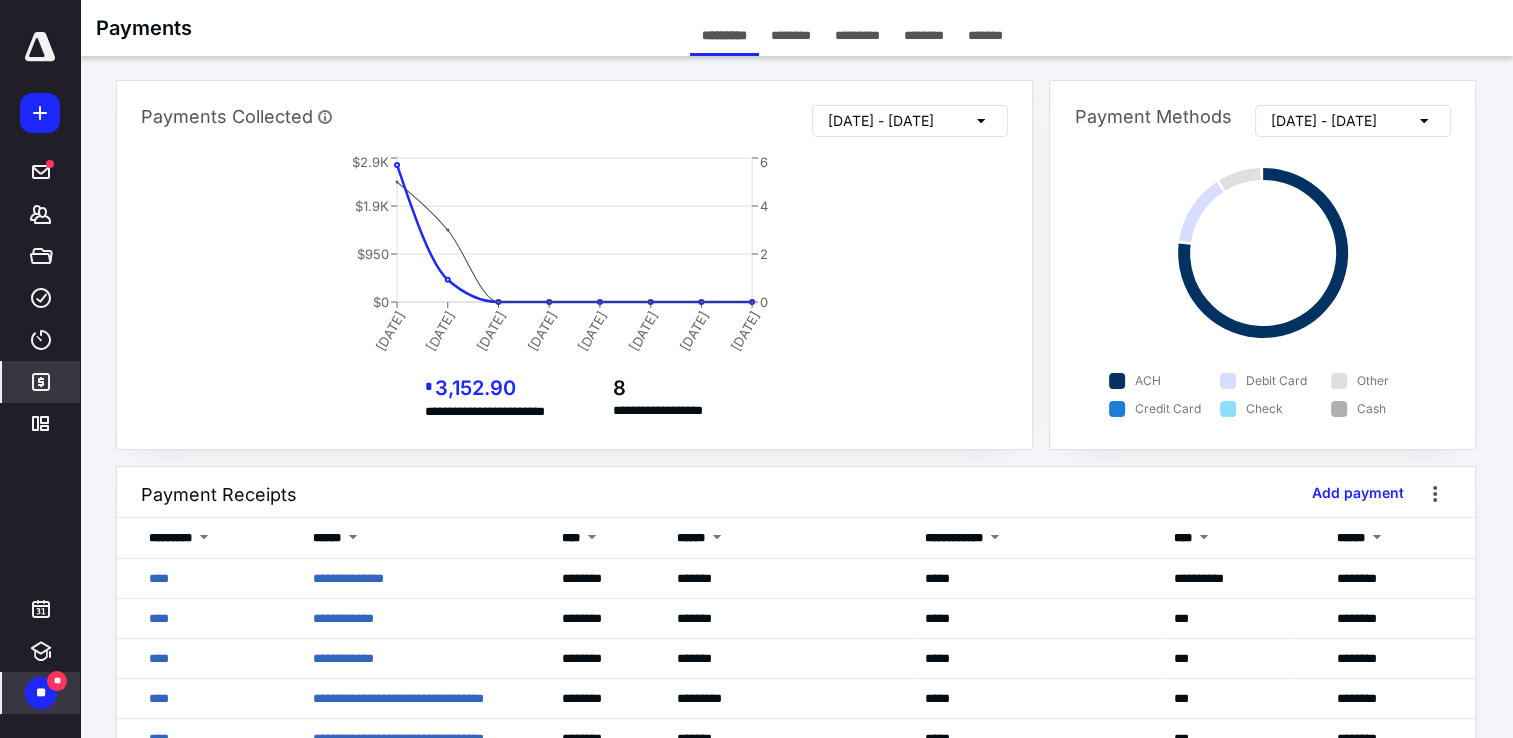 click on "********" at bounding box center [924, 35] 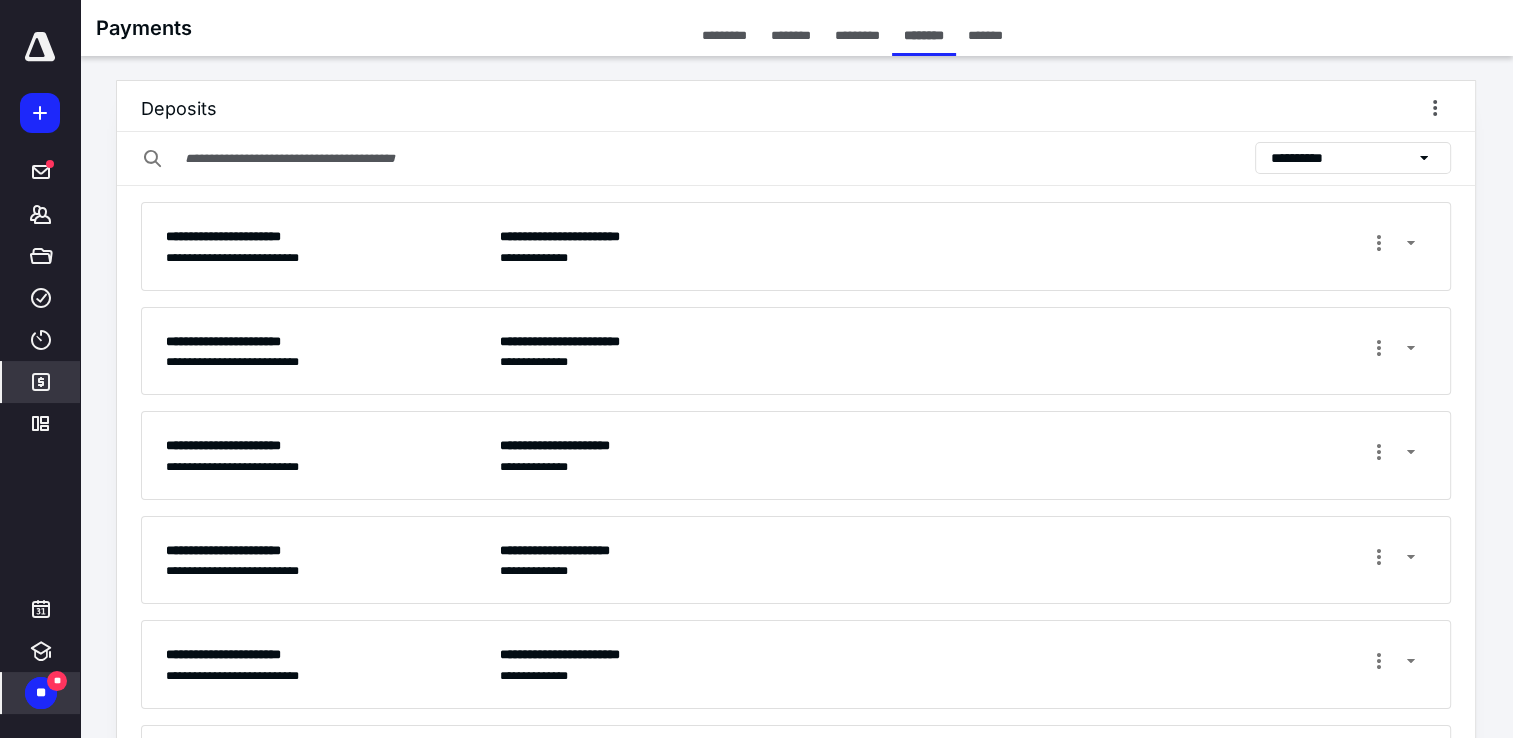 scroll, scrollTop: 385, scrollLeft: 0, axis: vertical 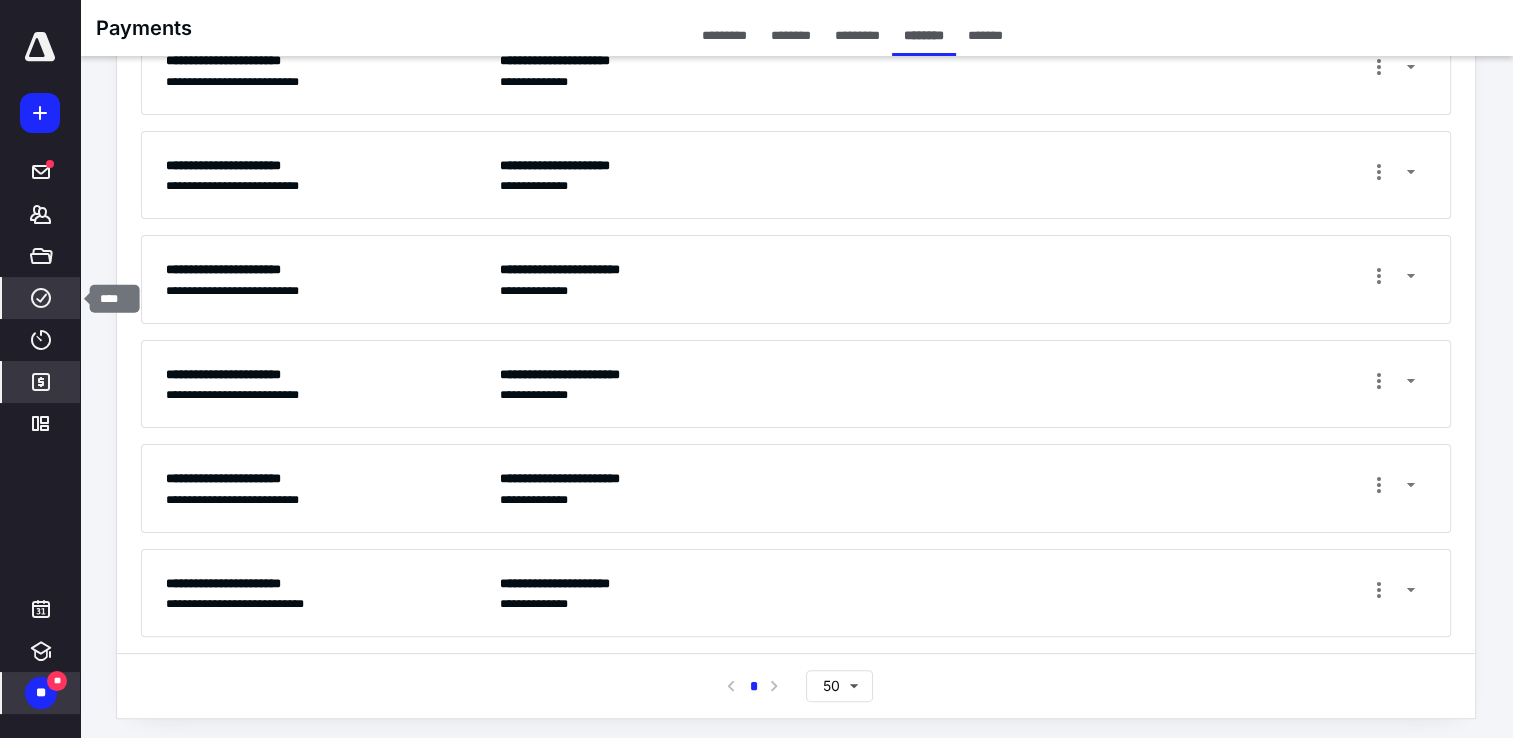 click 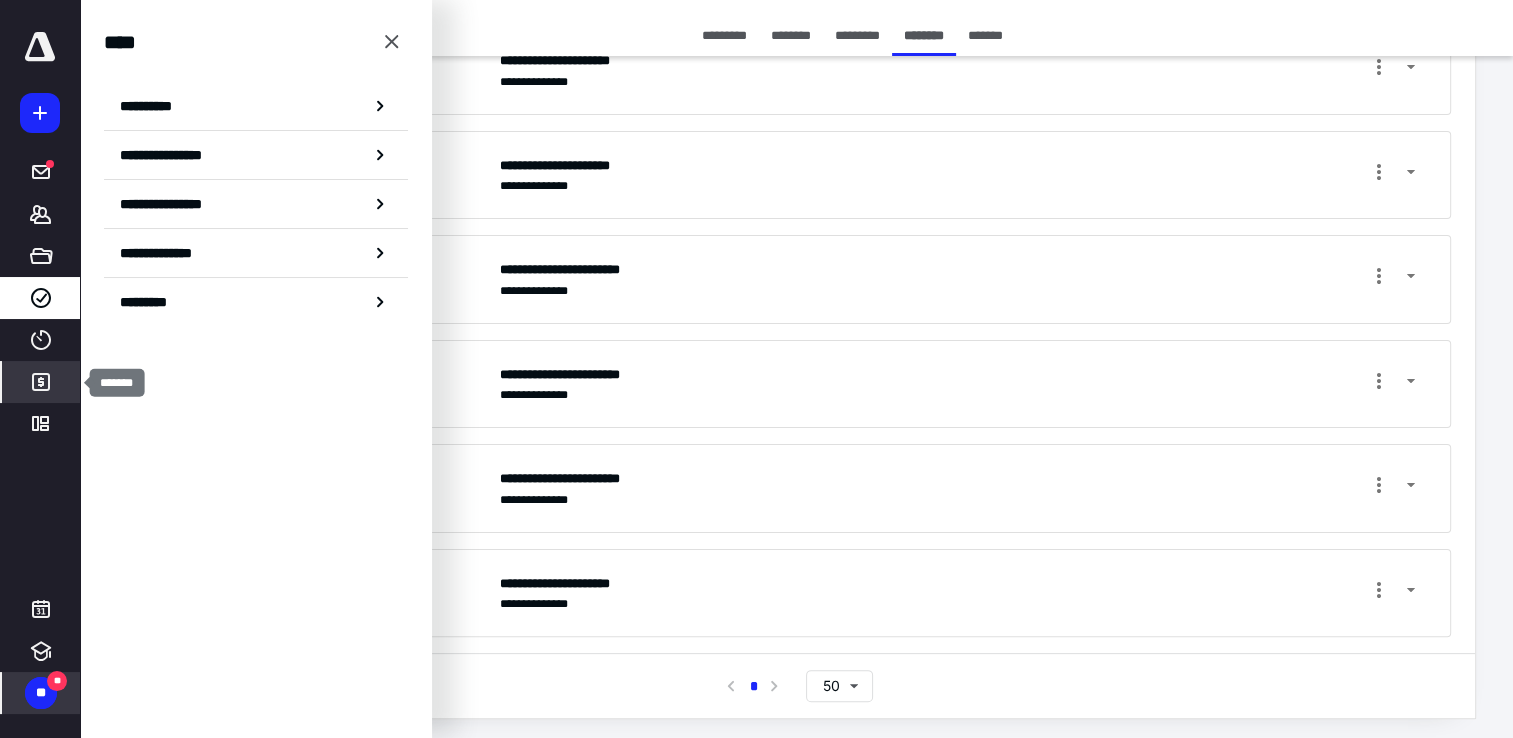 click 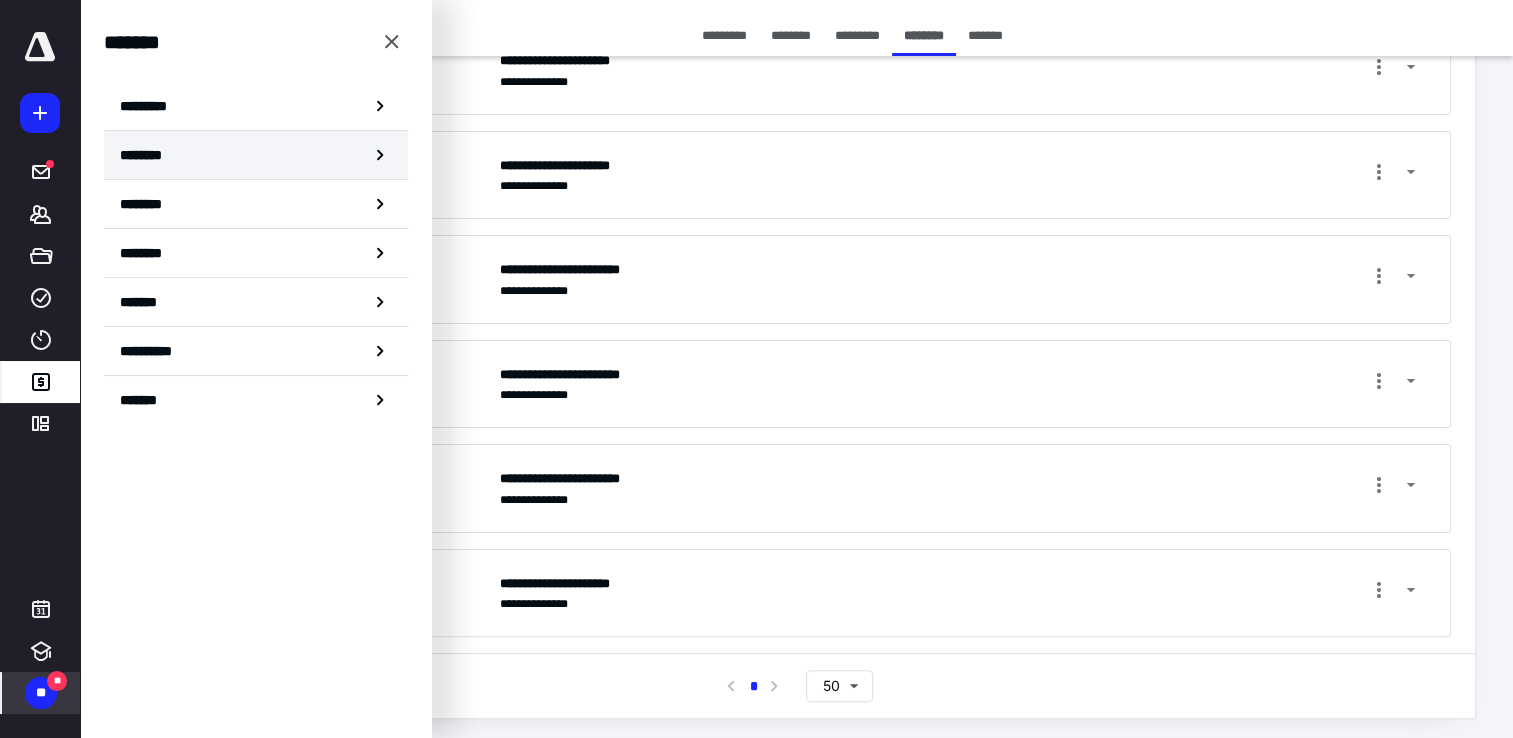 click on "********" at bounding box center (256, 155) 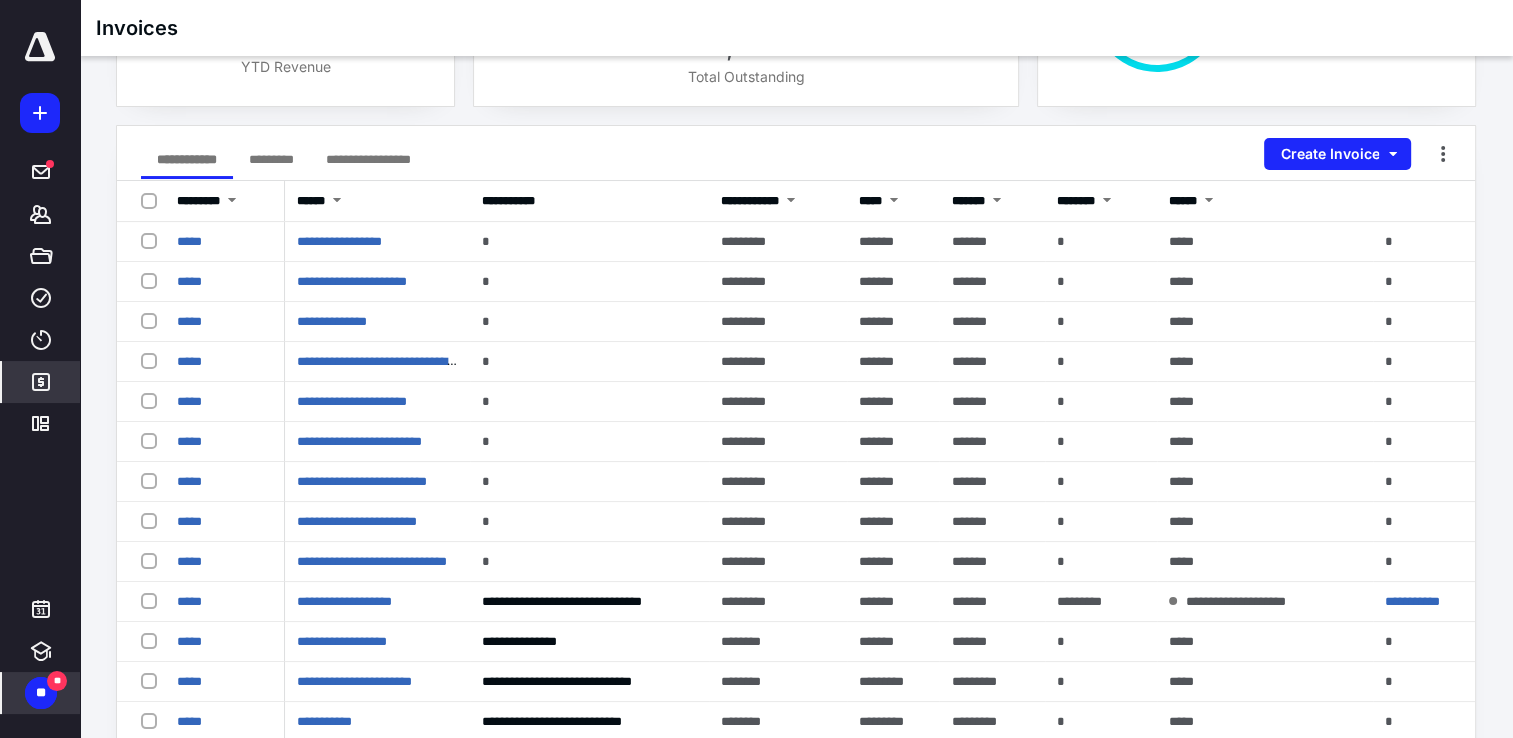 scroll, scrollTop: 200, scrollLeft: 0, axis: vertical 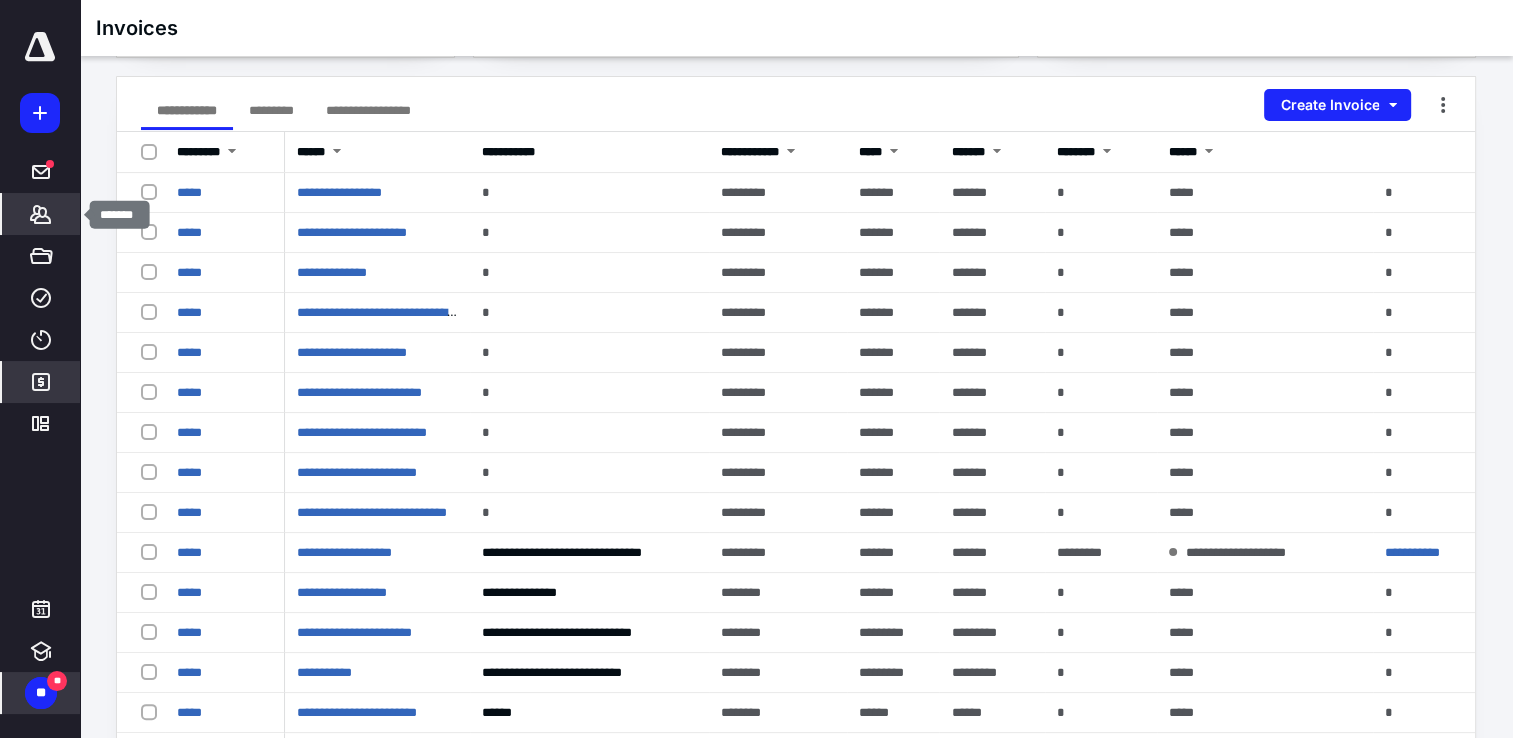 click 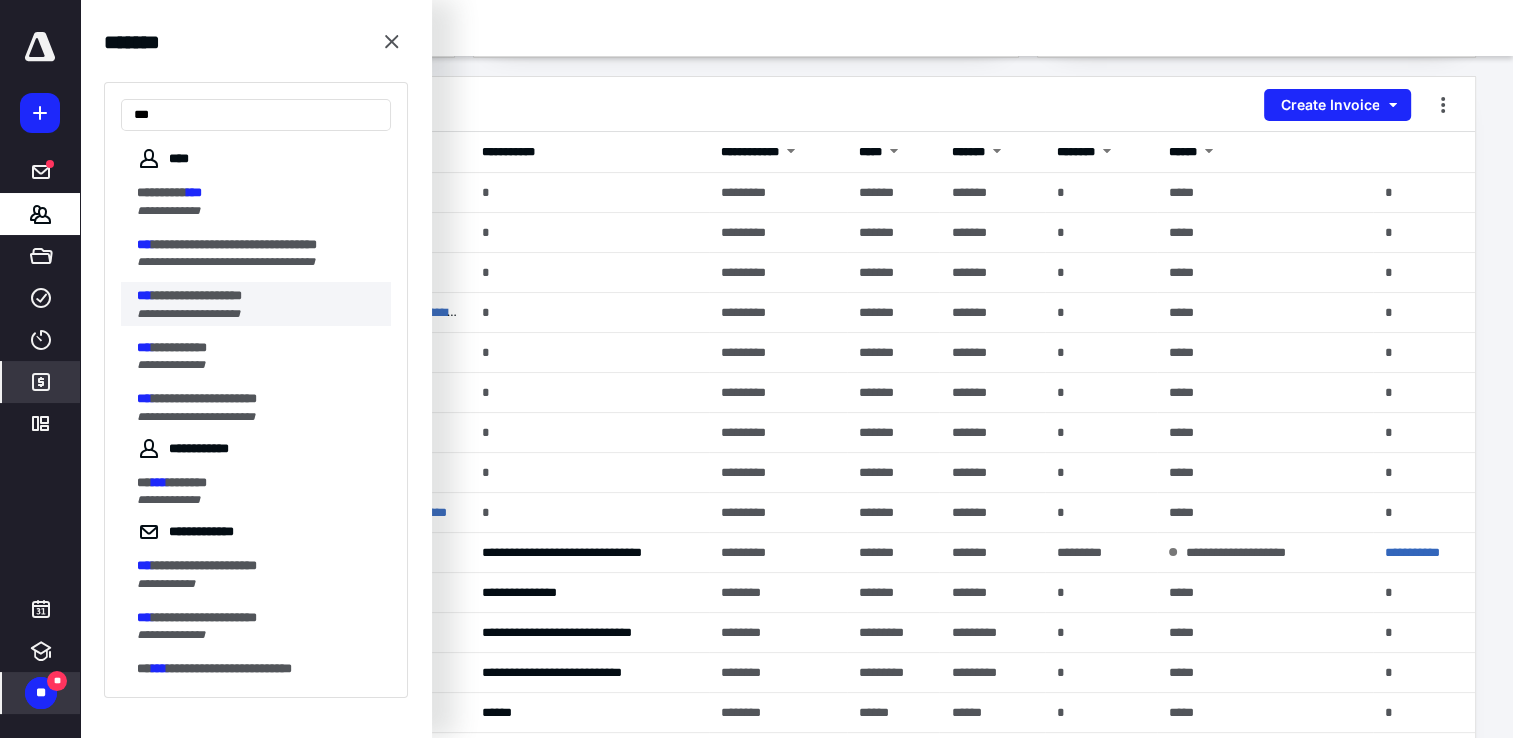 type on "***" 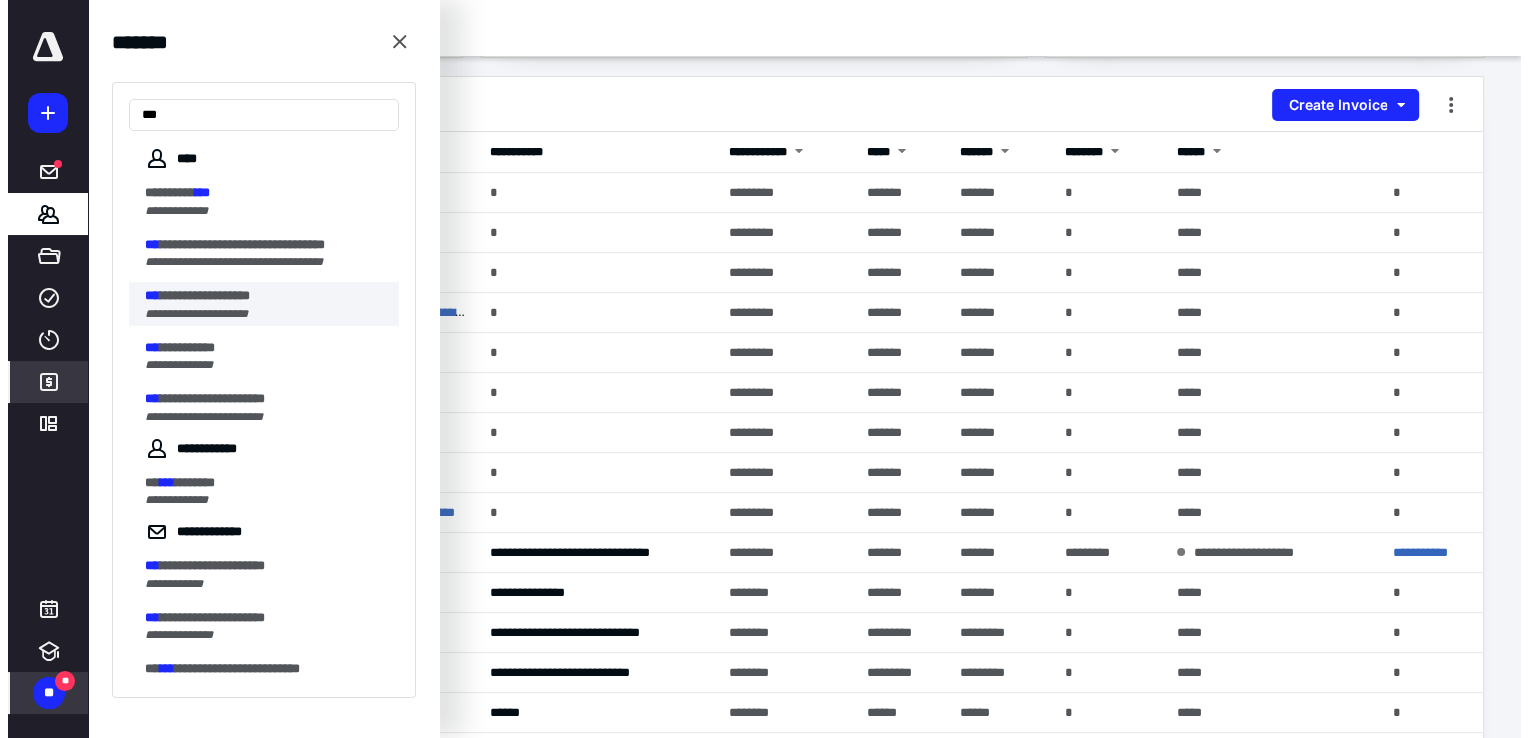 scroll, scrollTop: 0, scrollLeft: 0, axis: both 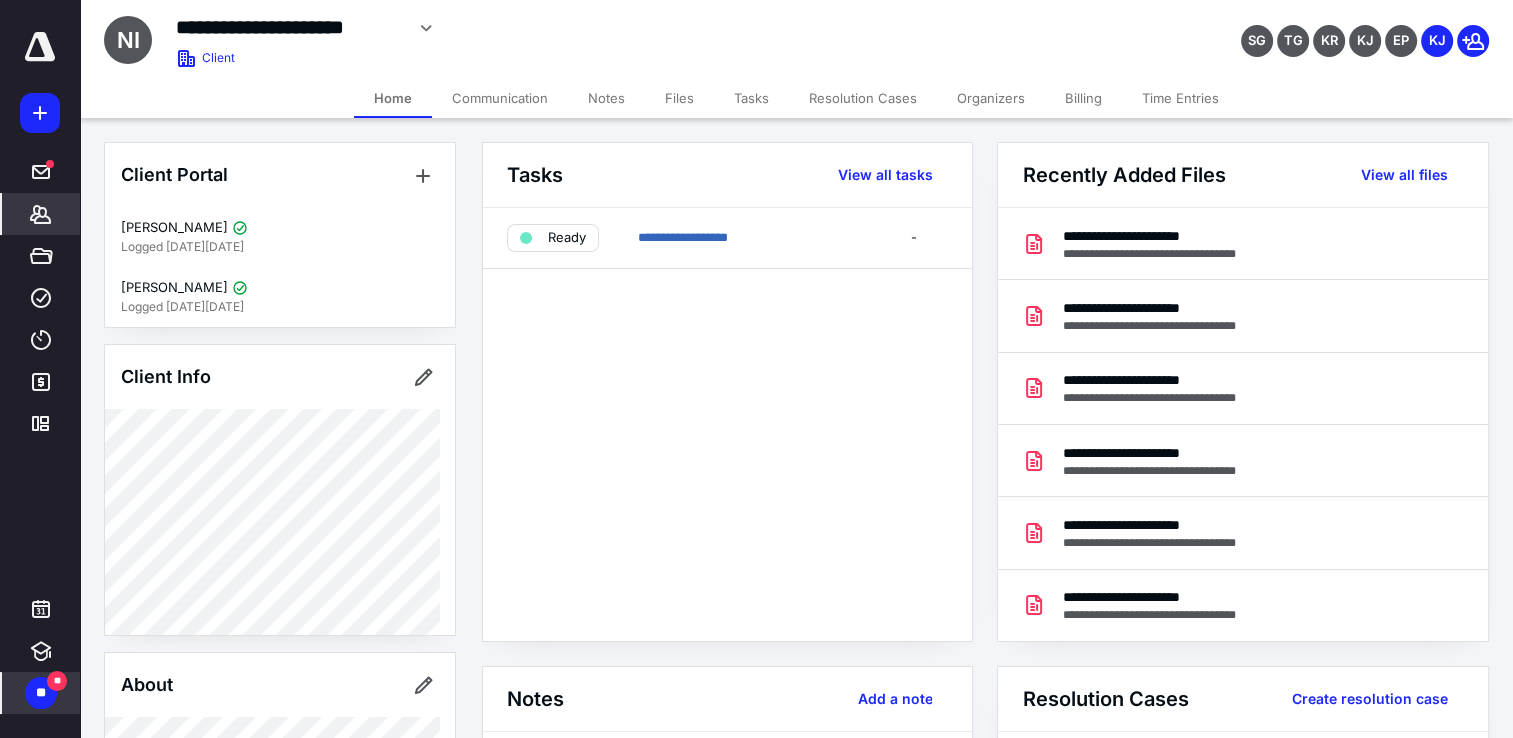 click on "Files" at bounding box center (679, 98) 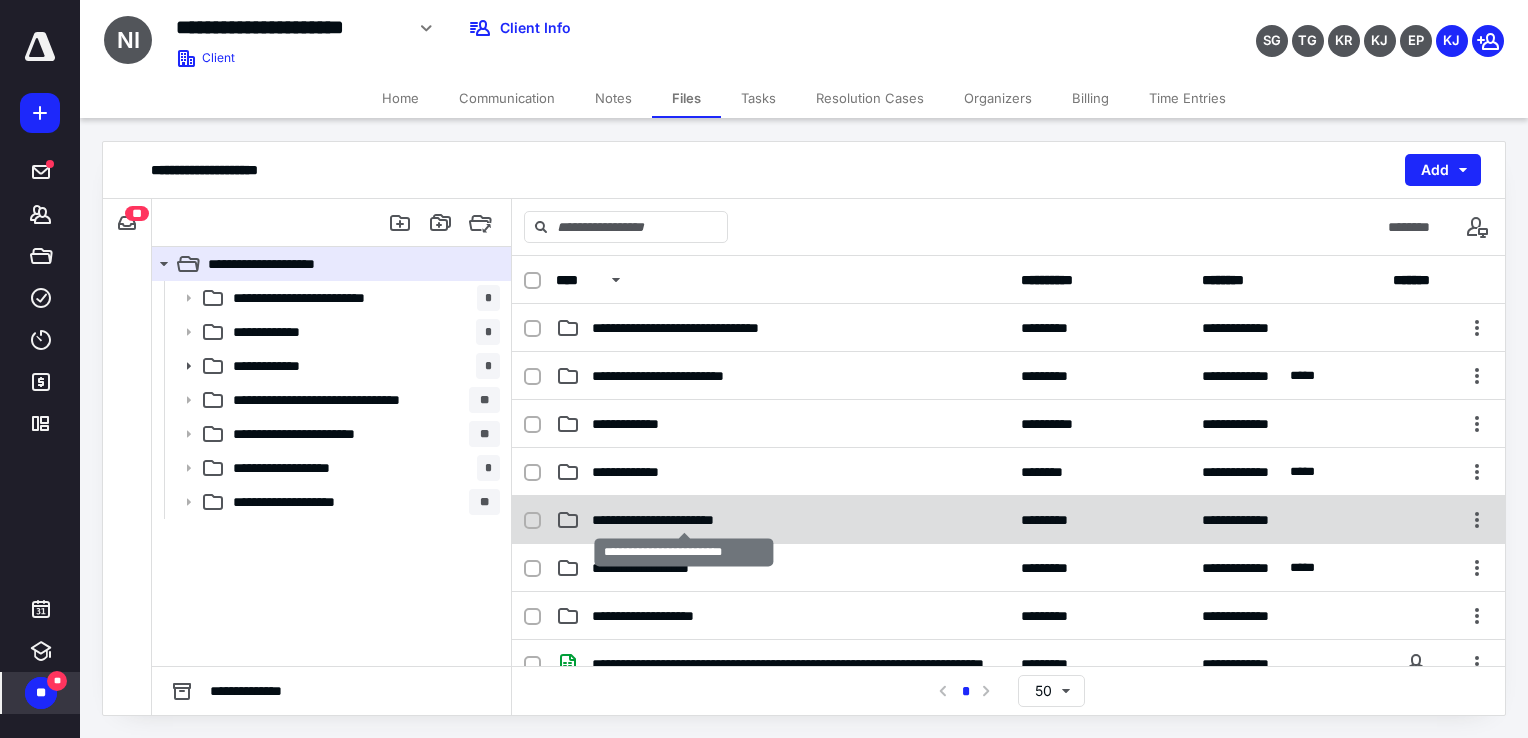 click on "**********" at bounding box center (684, 520) 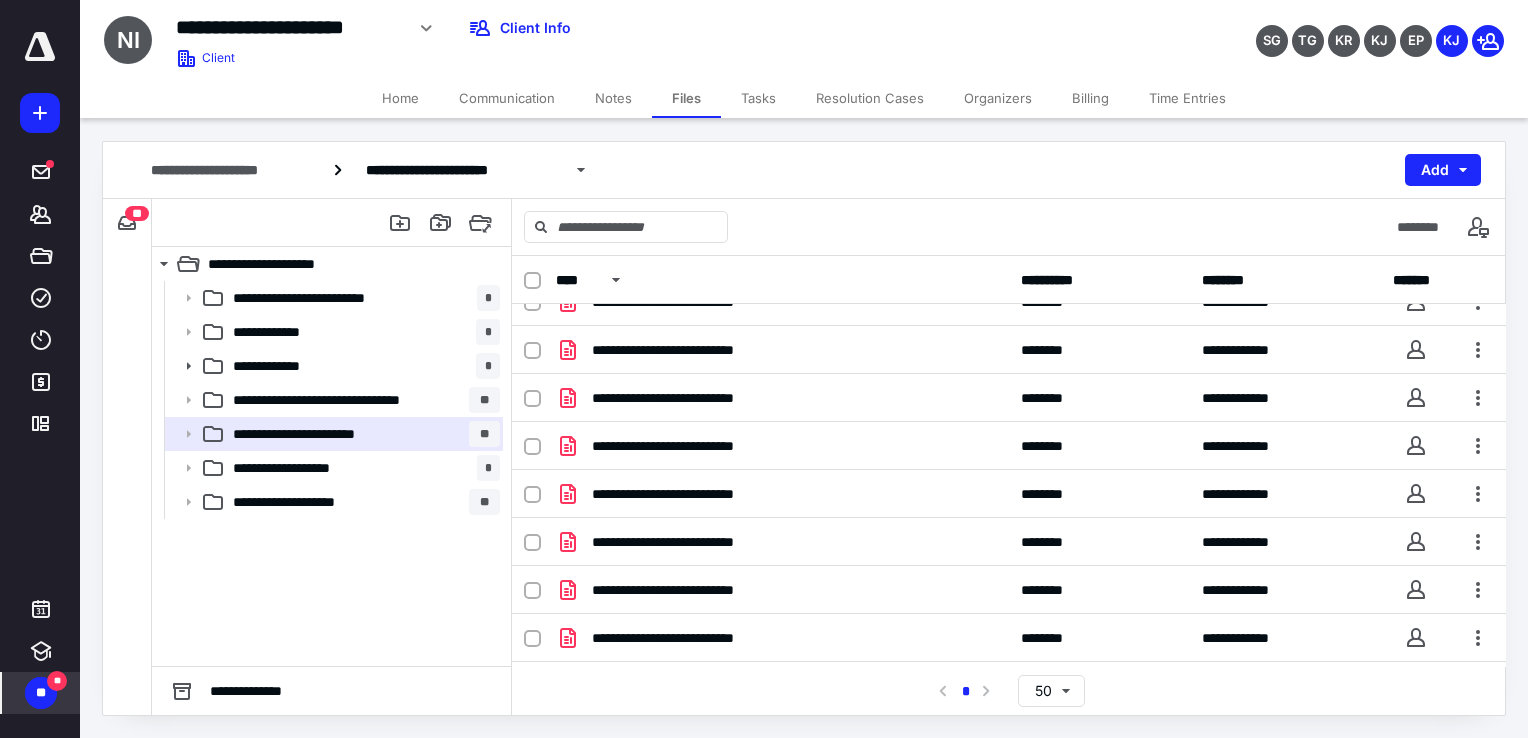 scroll, scrollTop: 22, scrollLeft: 0, axis: vertical 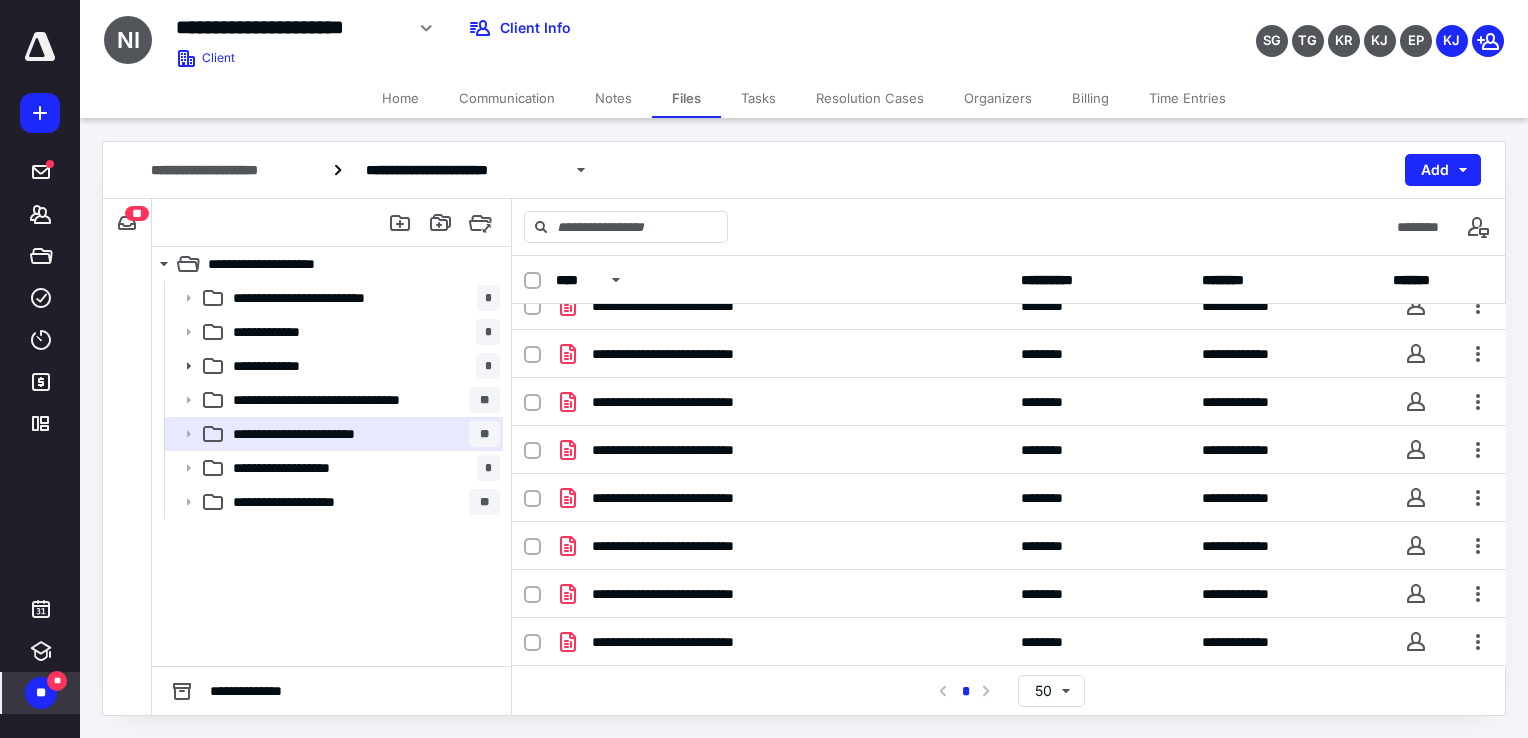 click on "Communication" at bounding box center [507, 98] 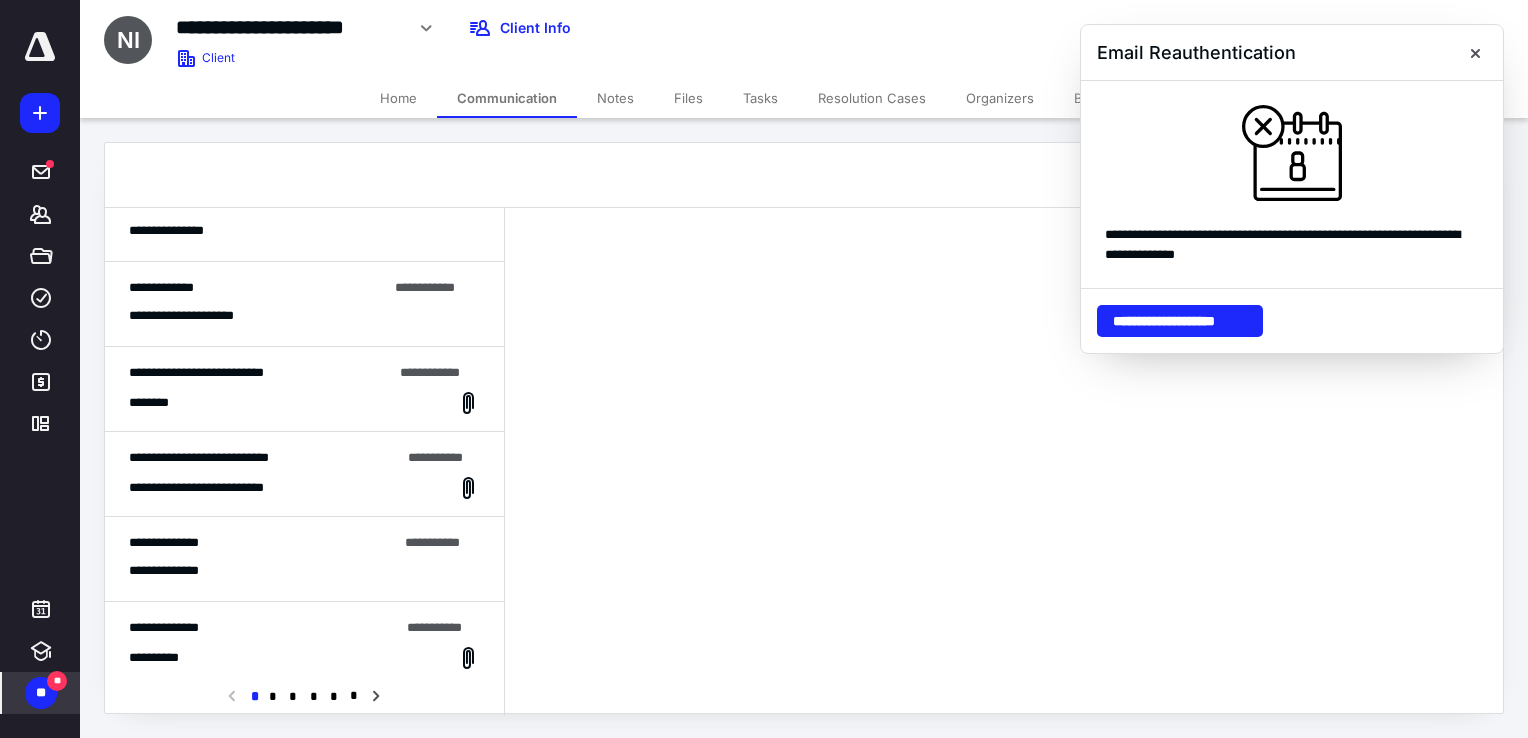 scroll, scrollTop: 360, scrollLeft: 0, axis: vertical 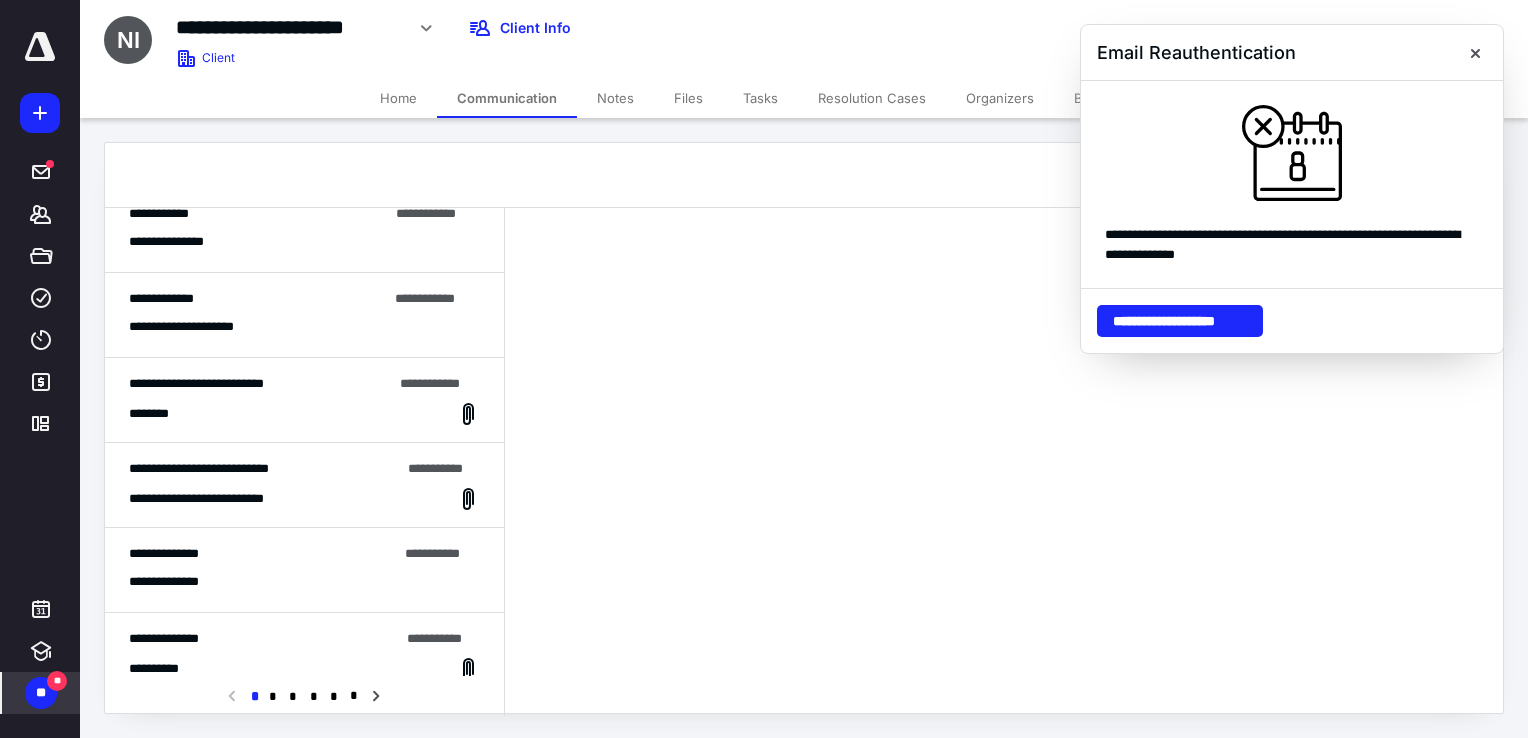 click on "**********" at bounding box center [304, 400] 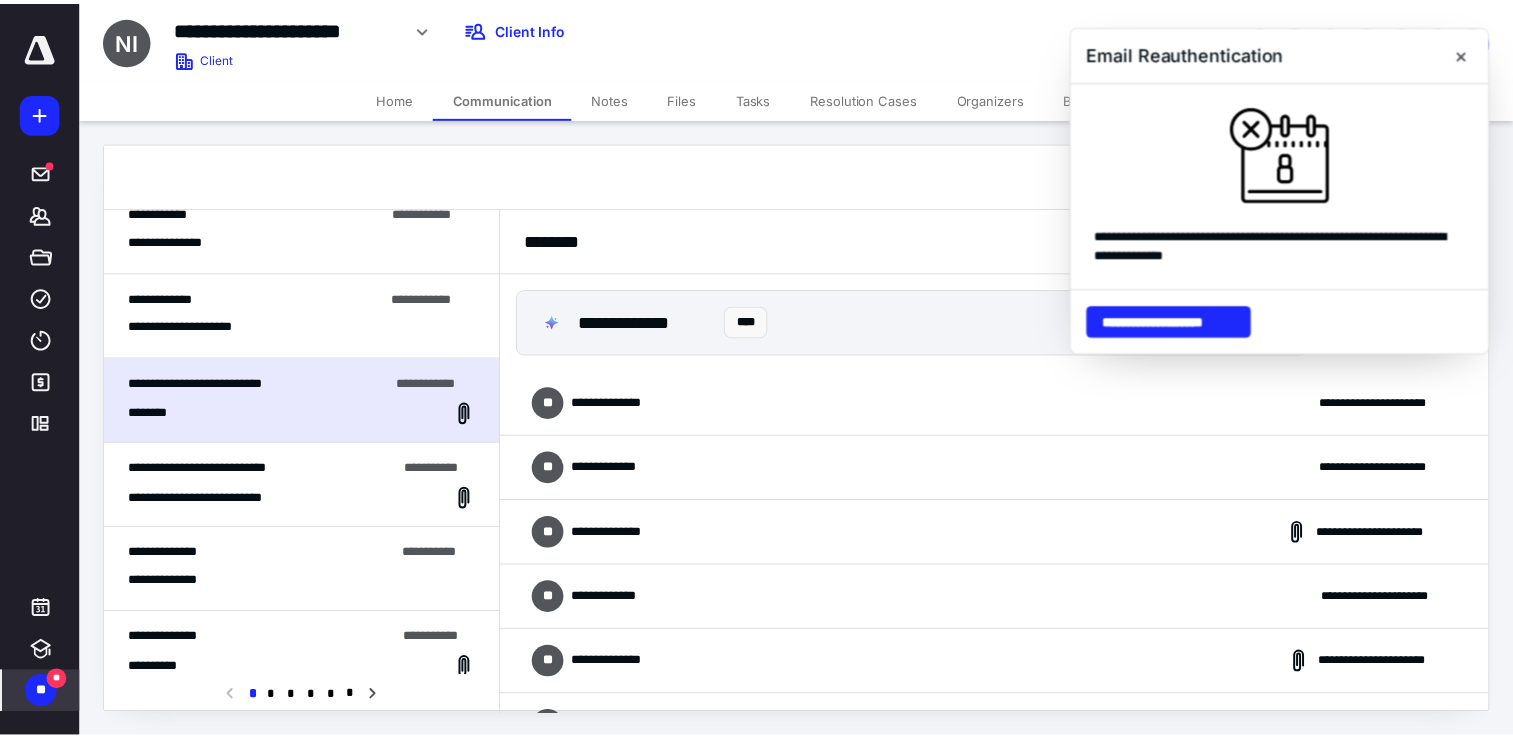 scroll, scrollTop: 13233, scrollLeft: 0, axis: vertical 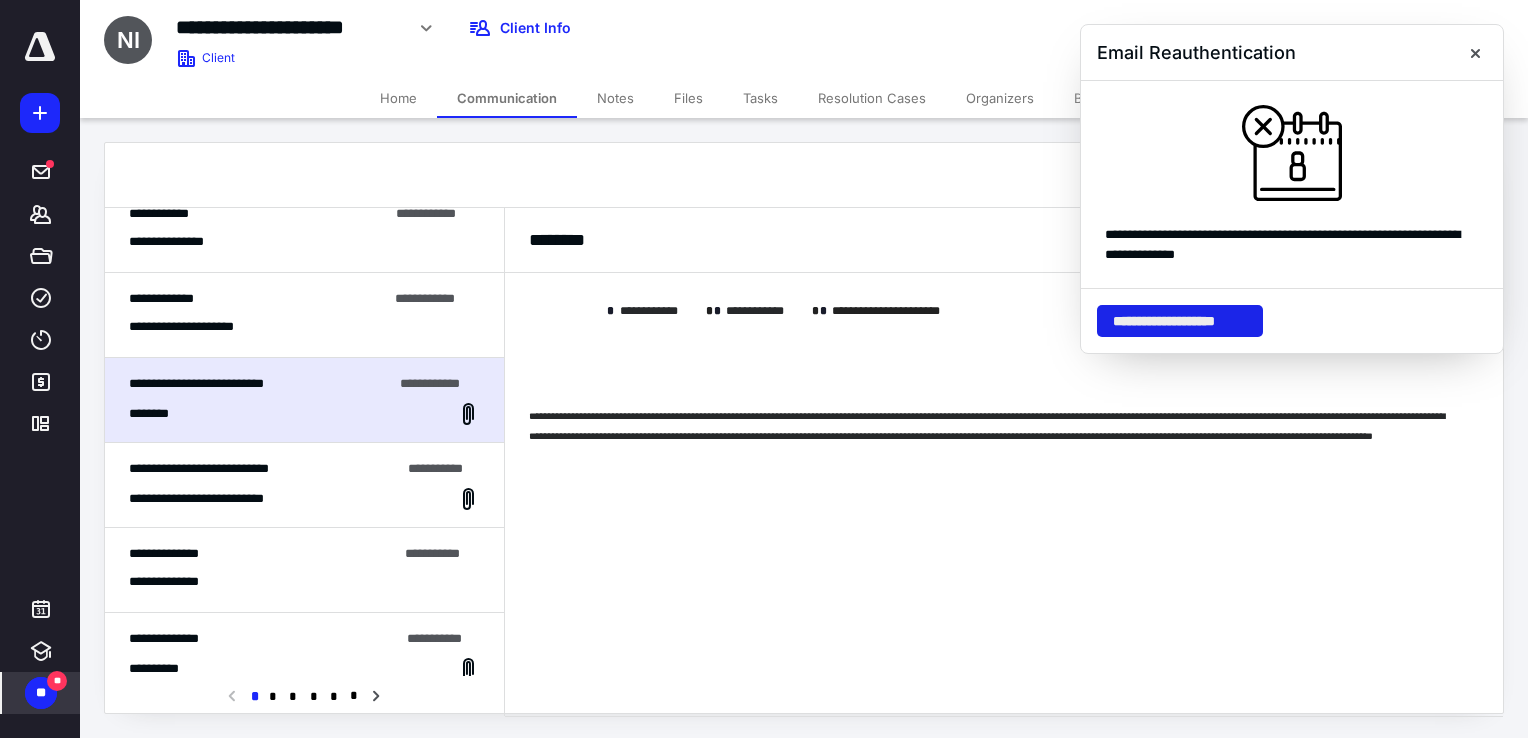 click on "**********" at bounding box center (1180, 321) 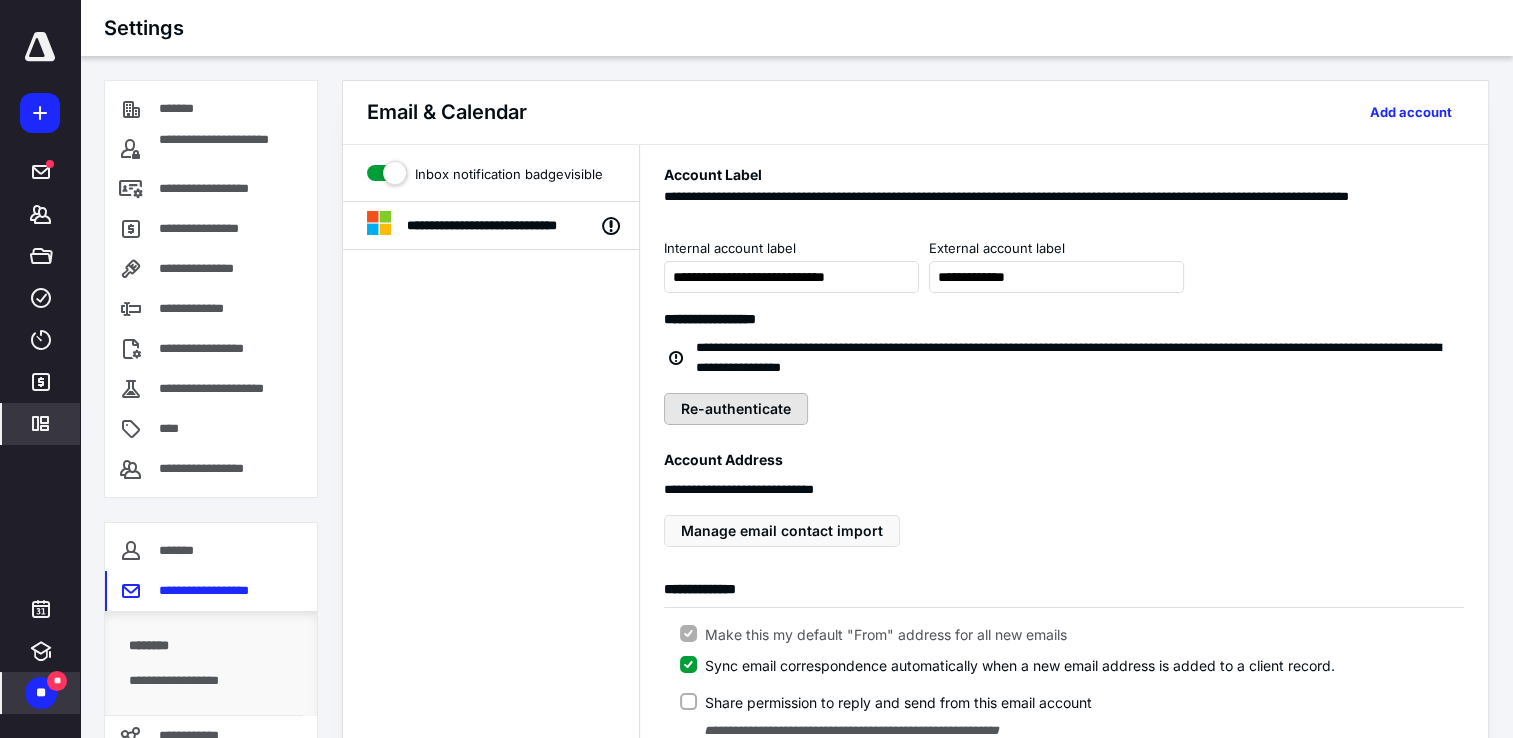 click on "Re-authenticate" at bounding box center (736, 409) 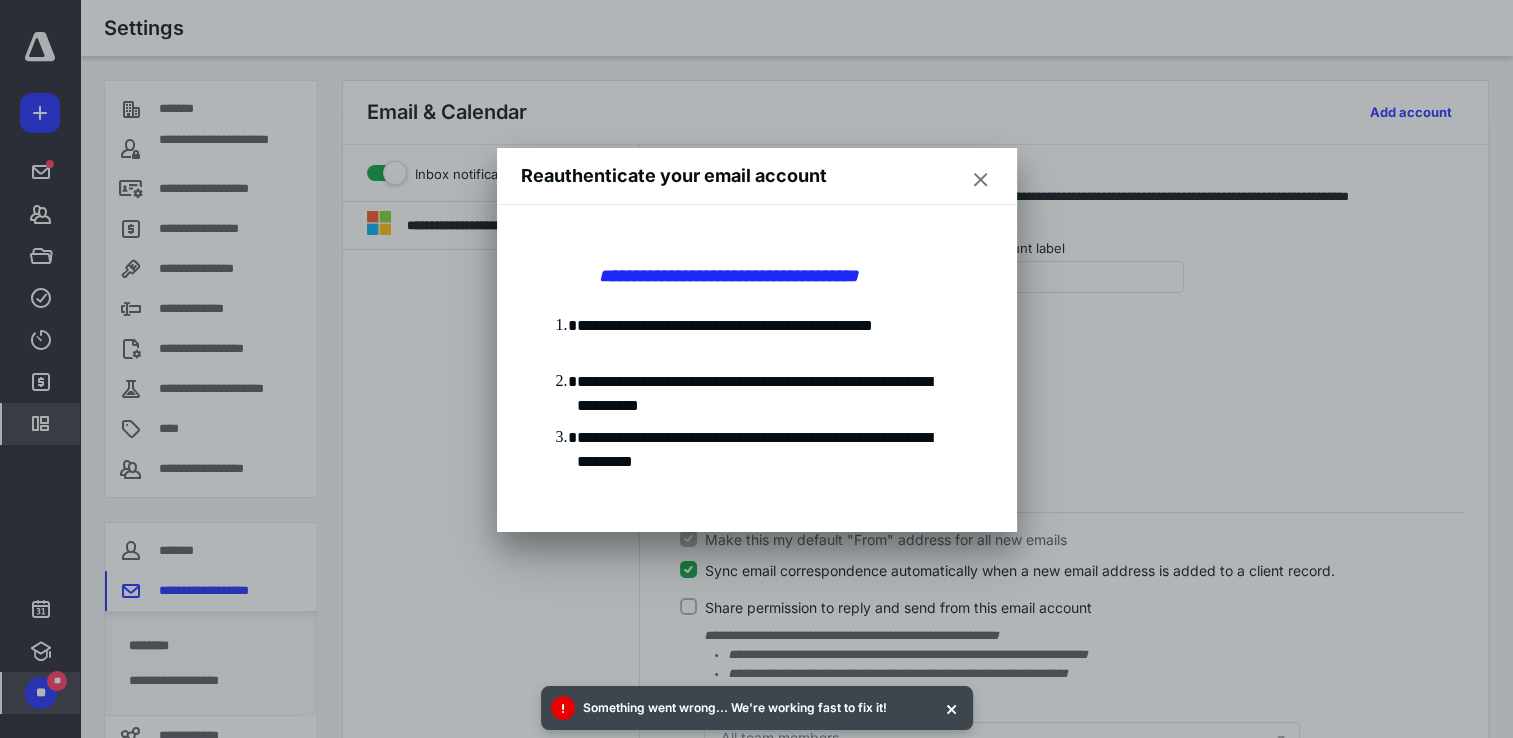 click at bounding box center [981, 180] 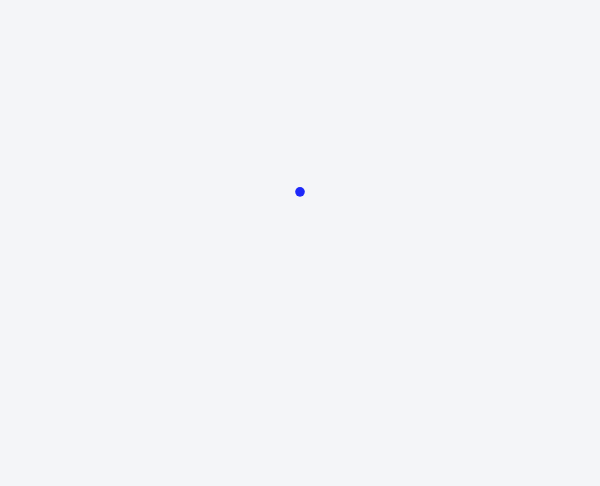 scroll, scrollTop: 0, scrollLeft: 0, axis: both 